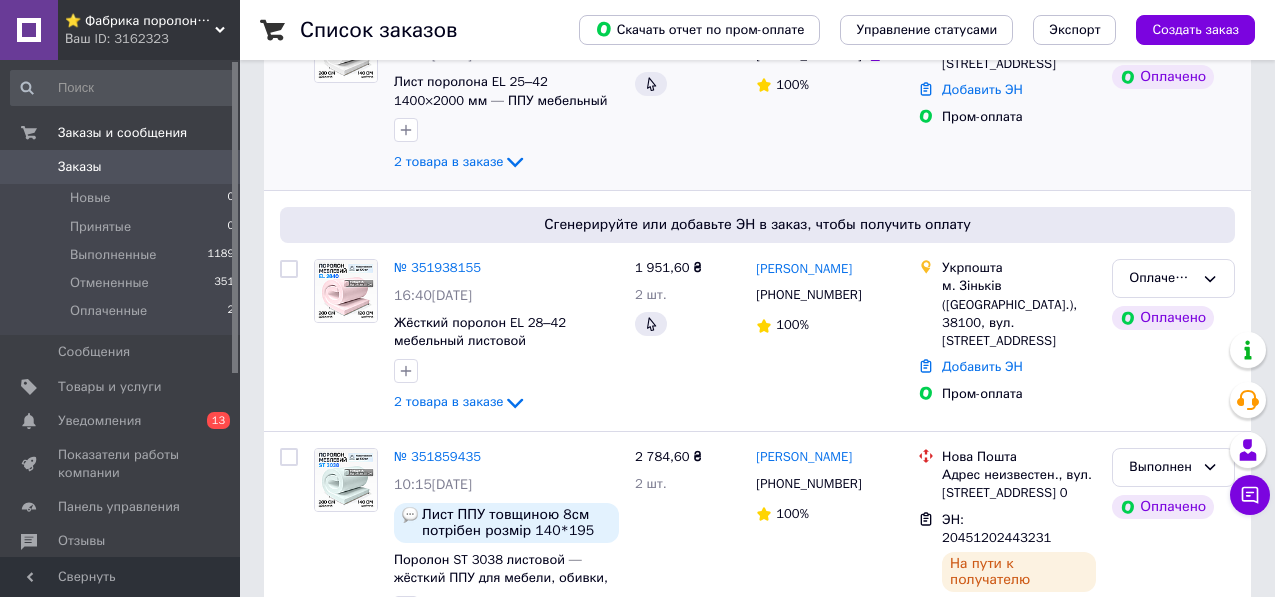 scroll, scrollTop: 300, scrollLeft: 0, axis: vertical 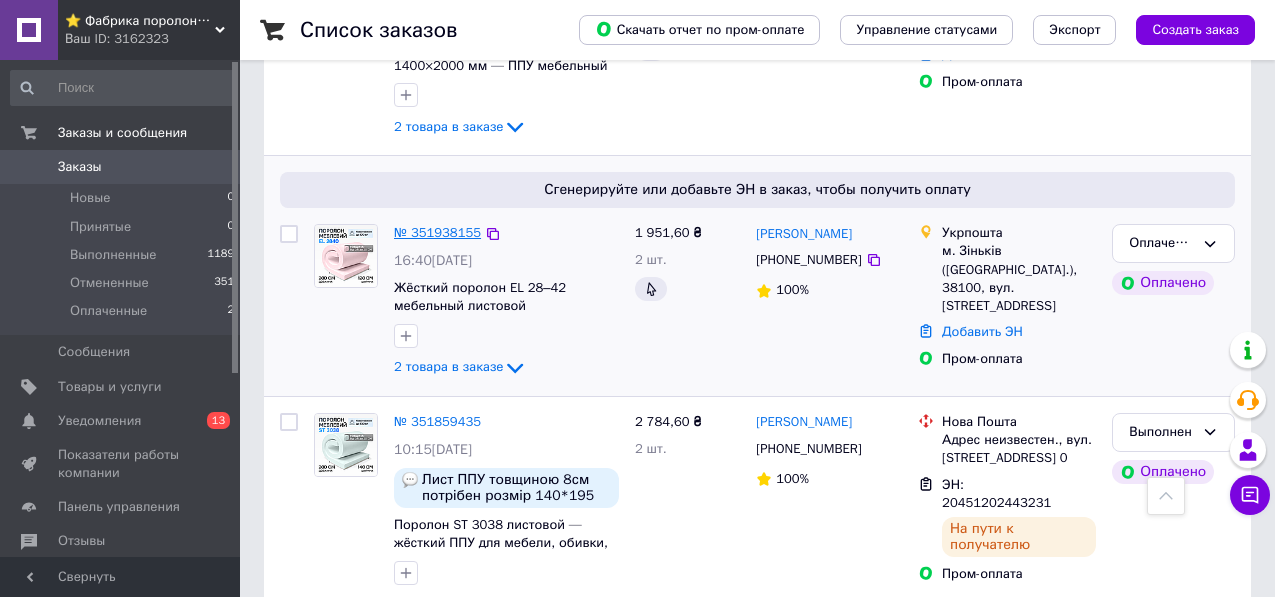 click on "№ 351938155" at bounding box center (437, 232) 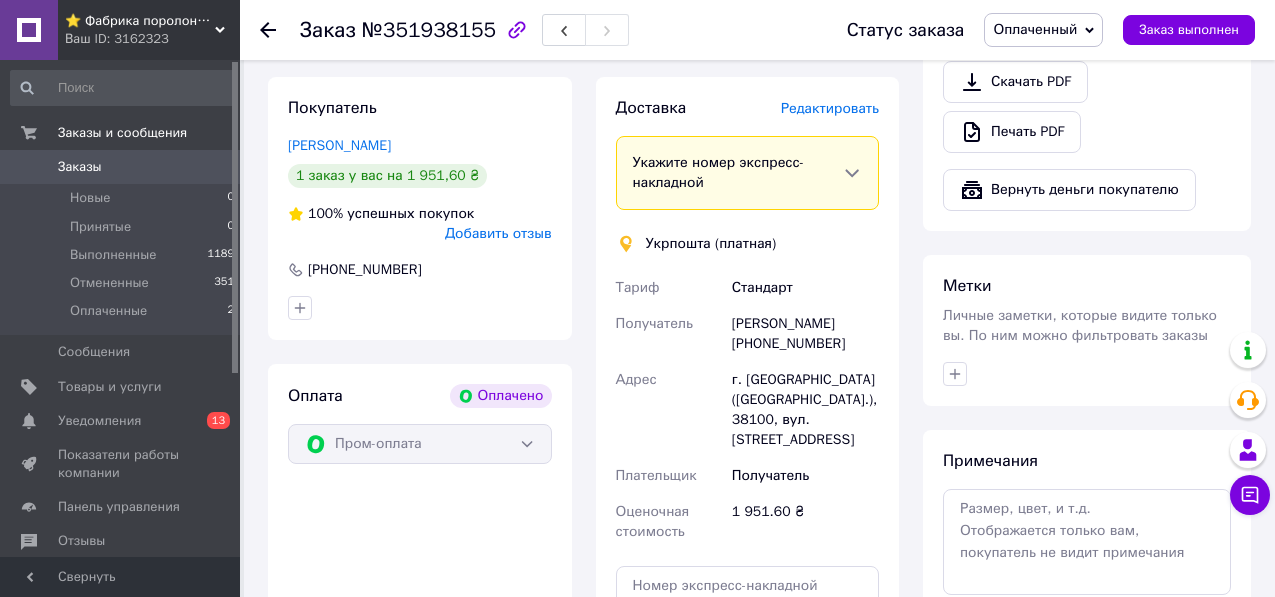 scroll, scrollTop: 800, scrollLeft: 0, axis: vertical 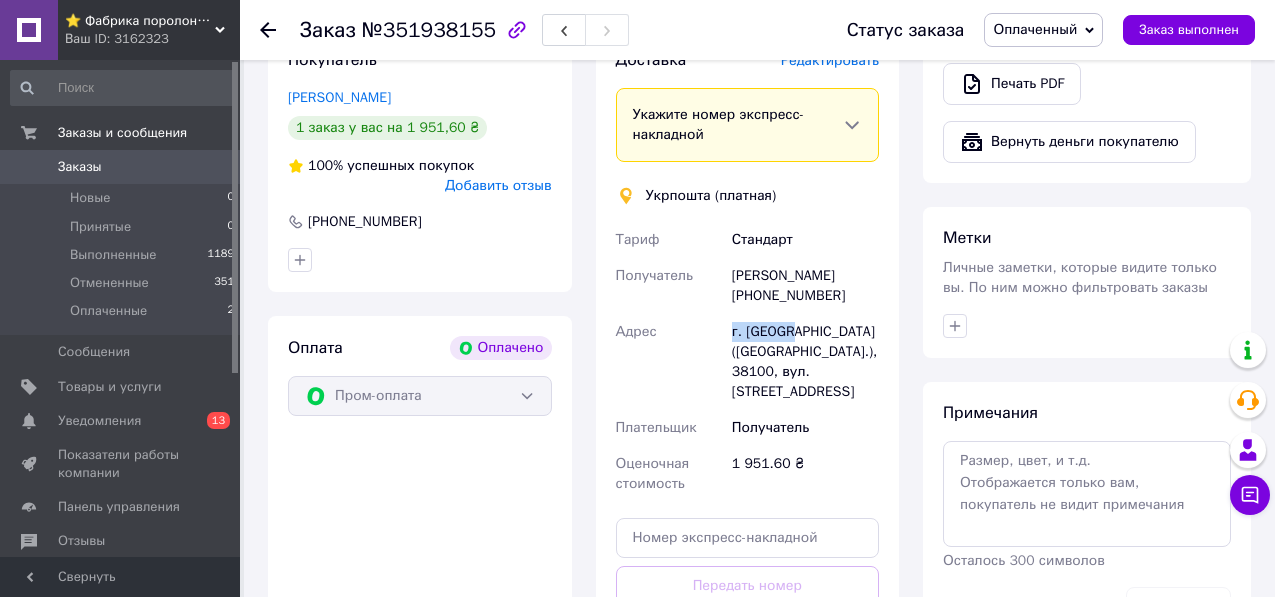 drag, startPoint x: 732, startPoint y: 317, endPoint x: 790, endPoint y: 319, distance: 58.034473 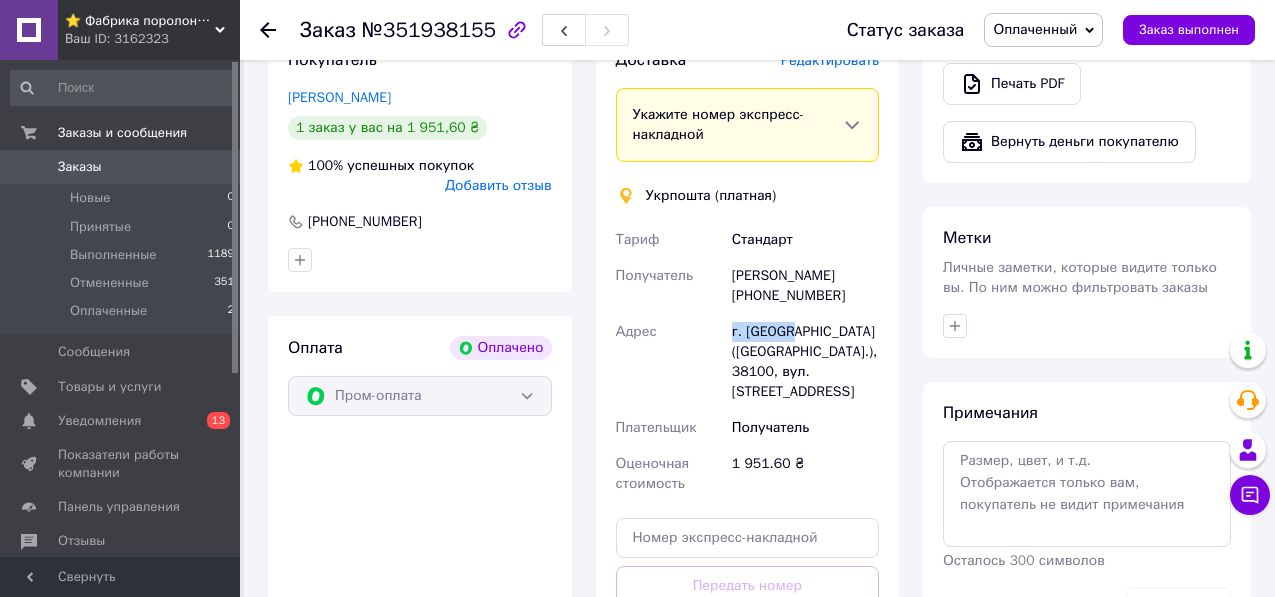 click on "г. [GEOGRAPHIC_DATA] ([GEOGRAPHIC_DATA].), 38100, вул. [STREET_ADDRESS]" at bounding box center (805, 362) 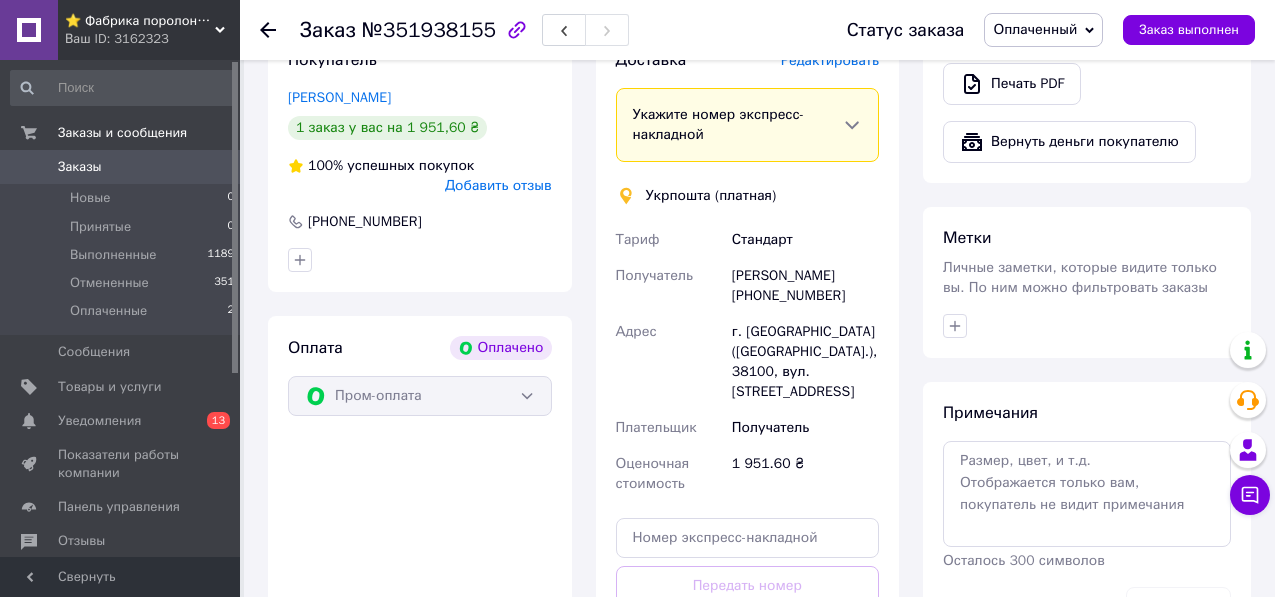 click on "Адрес" at bounding box center (670, 362) 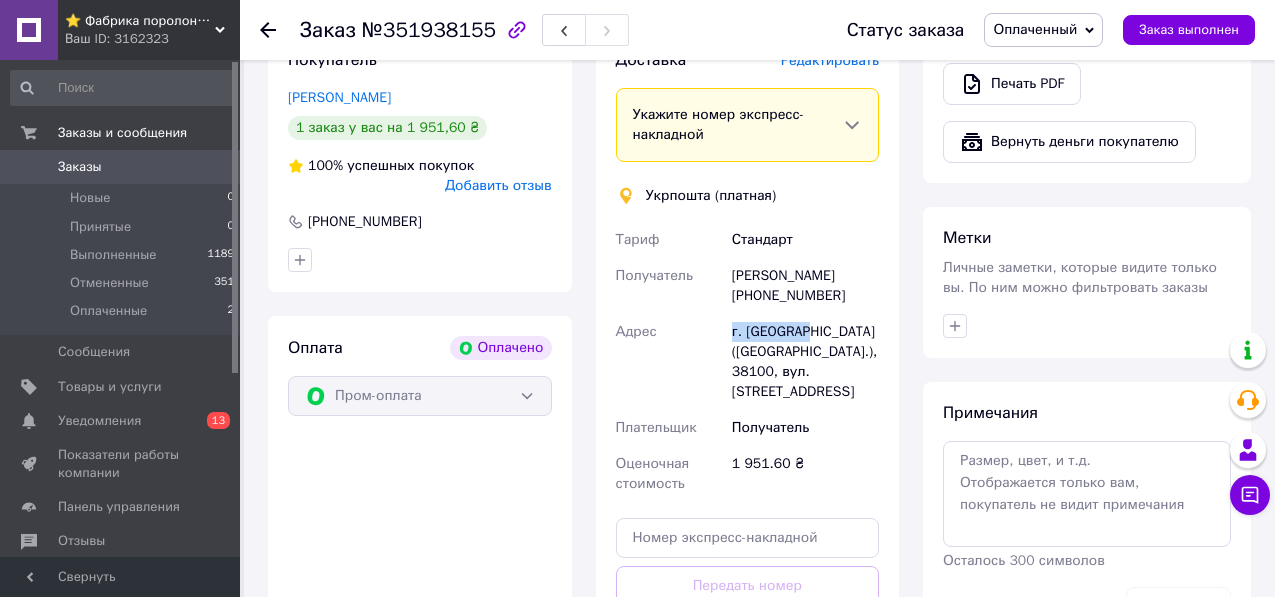 drag, startPoint x: 730, startPoint y: 319, endPoint x: 800, endPoint y: 316, distance: 70.064255 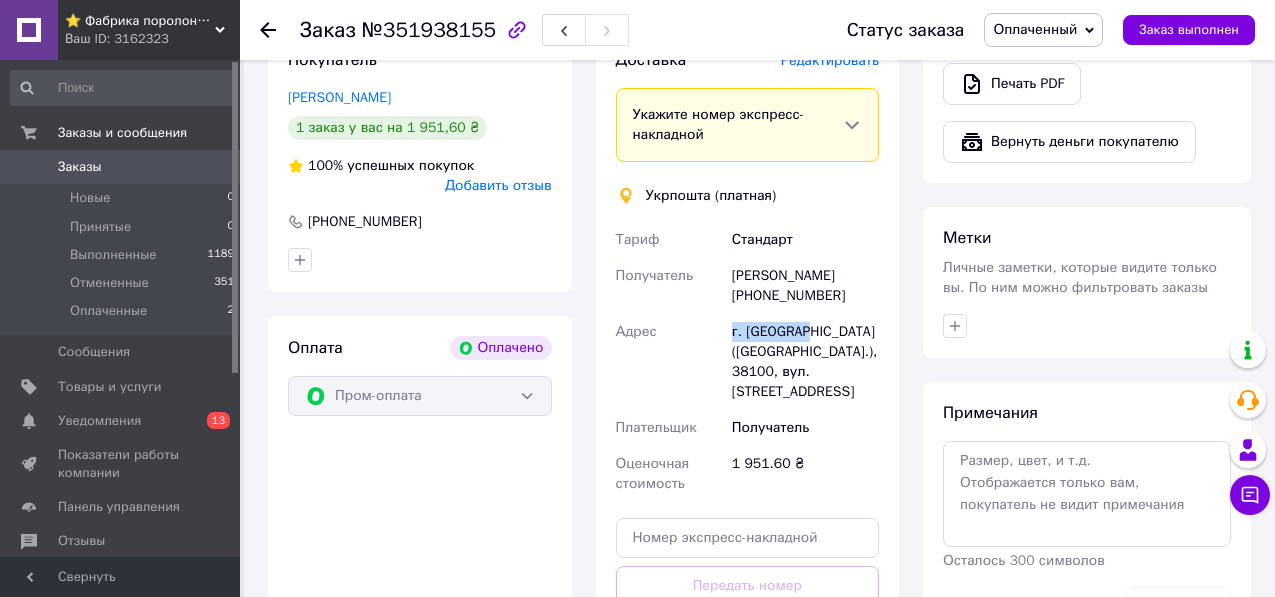 click on "г. [GEOGRAPHIC_DATA] ([GEOGRAPHIC_DATA].), 38100, вул. [STREET_ADDRESS]" at bounding box center [805, 362] 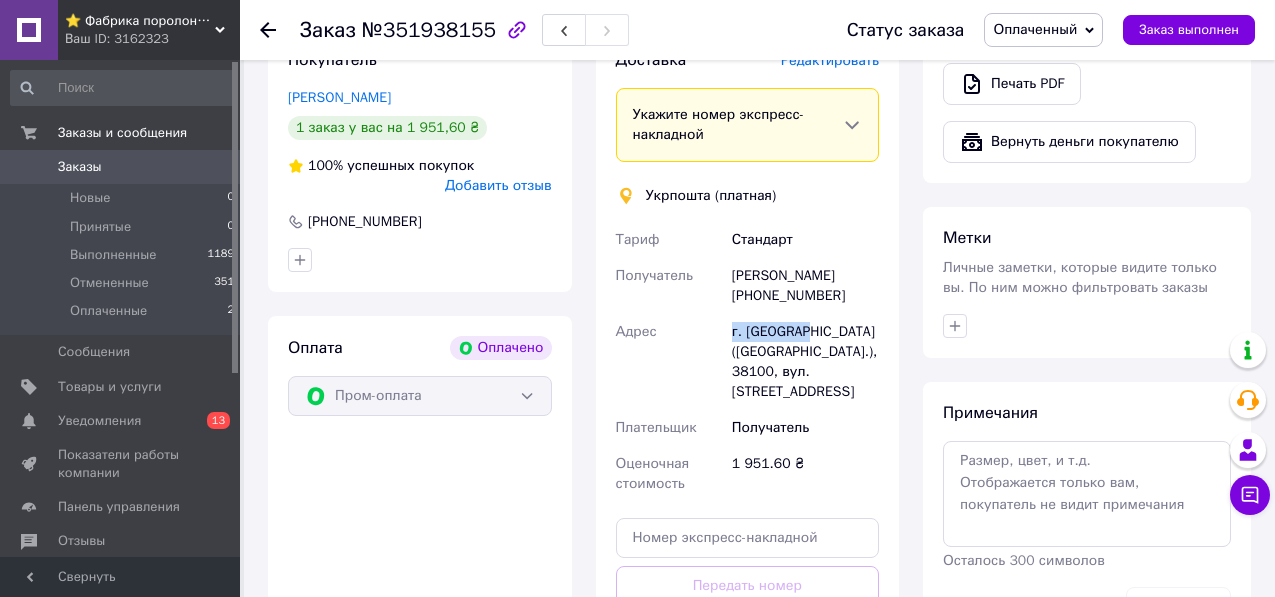 copy on "г. [GEOGRAPHIC_DATA]" 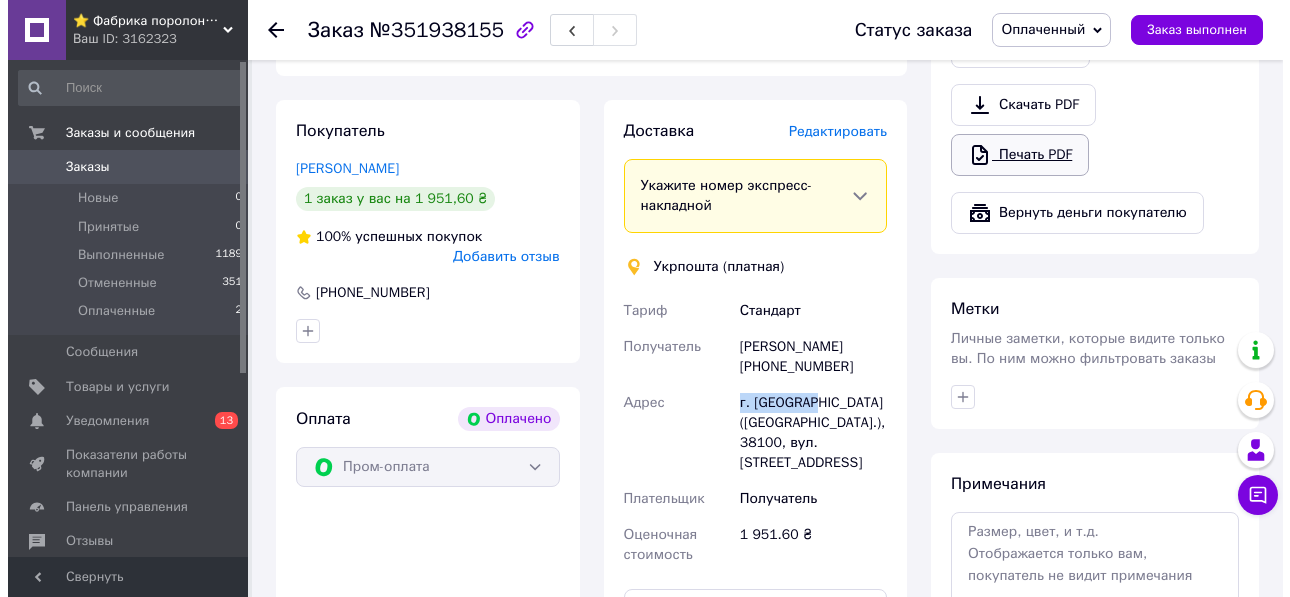 scroll, scrollTop: 600, scrollLeft: 0, axis: vertical 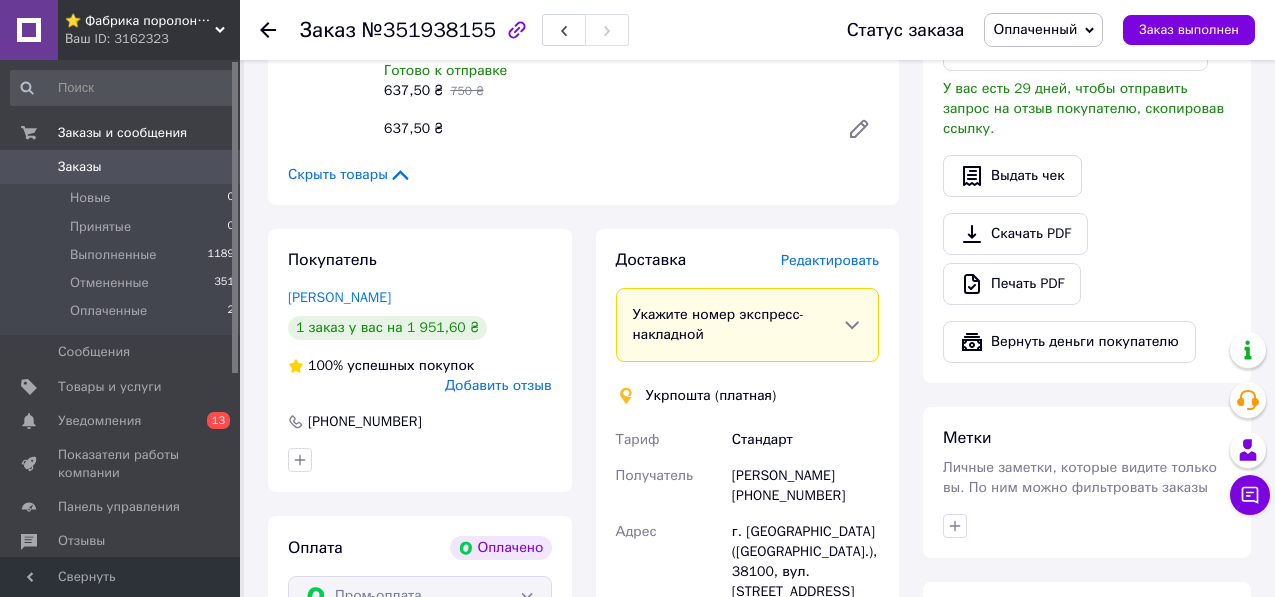 click on "Редактировать" at bounding box center [830, 260] 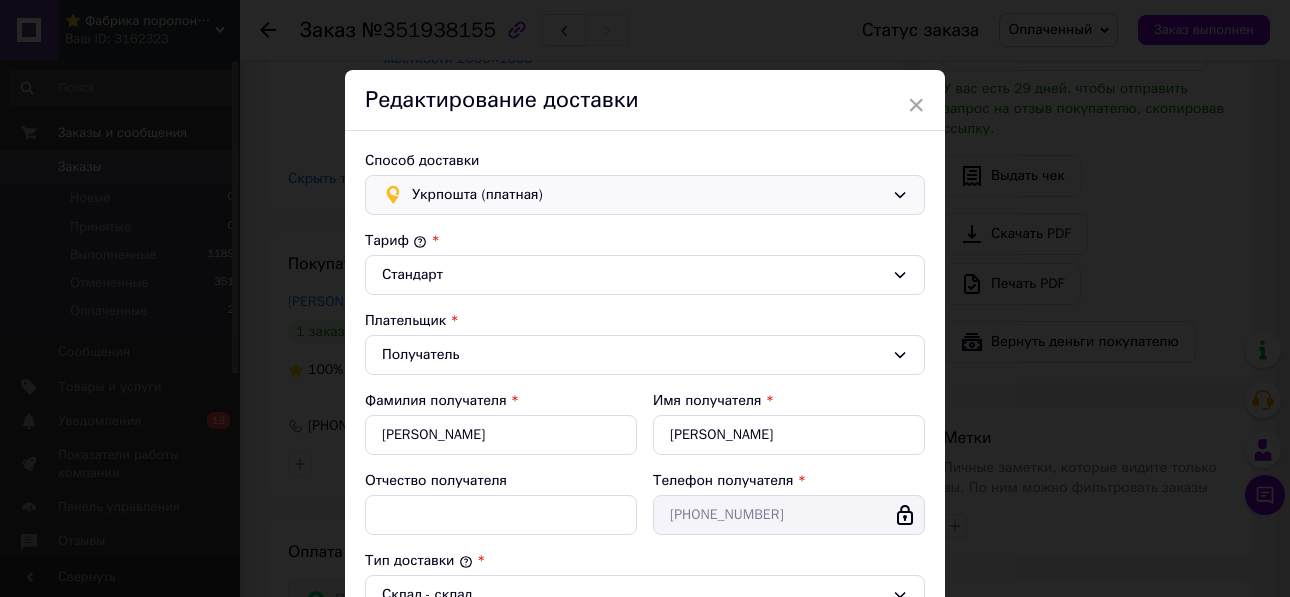 click on "Укрпошта (платная)" at bounding box center [648, 195] 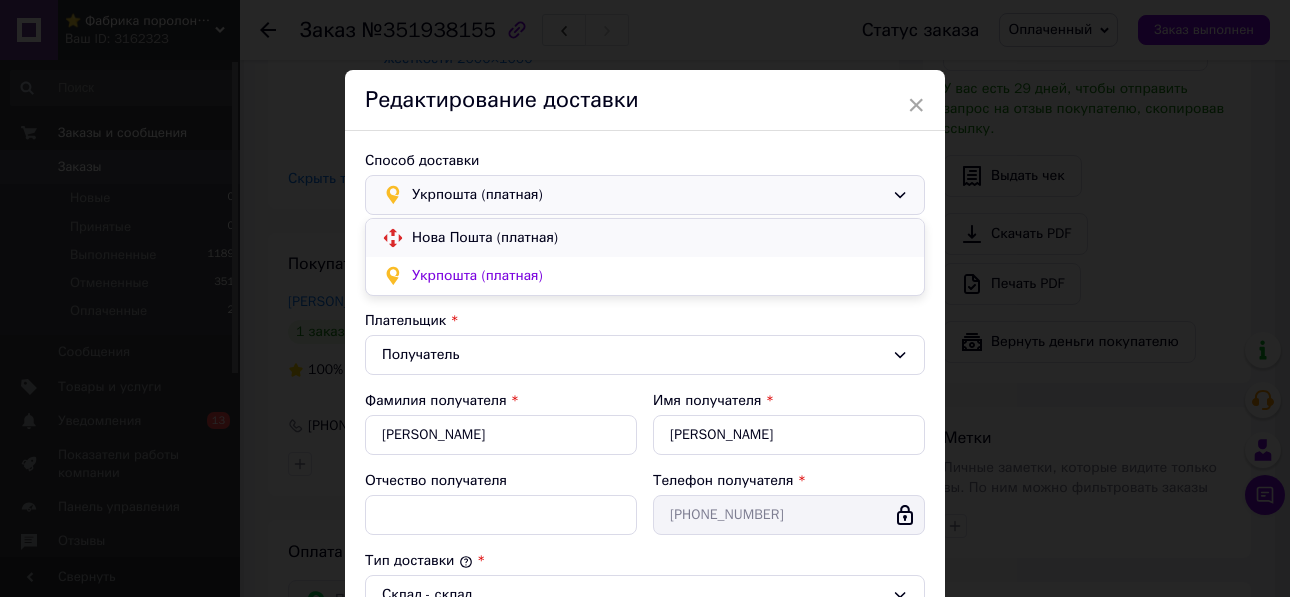 click on "Нова Пошта (платная)" at bounding box center [645, 238] 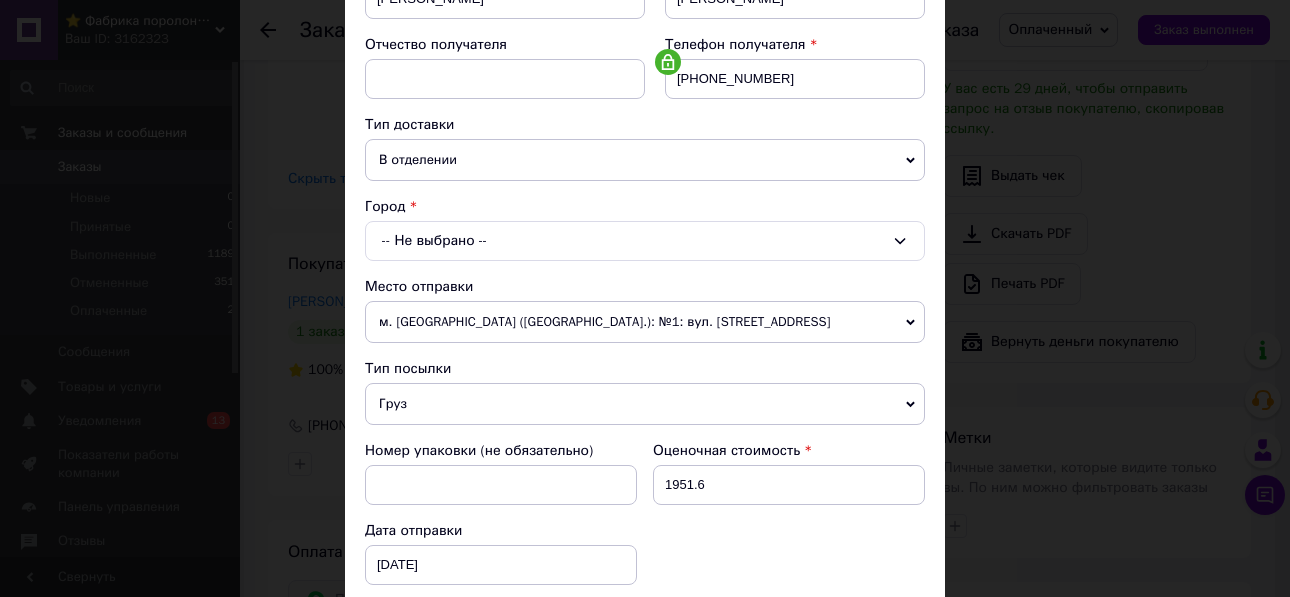 scroll, scrollTop: 351, scrollLeft: 0, axis: vertical 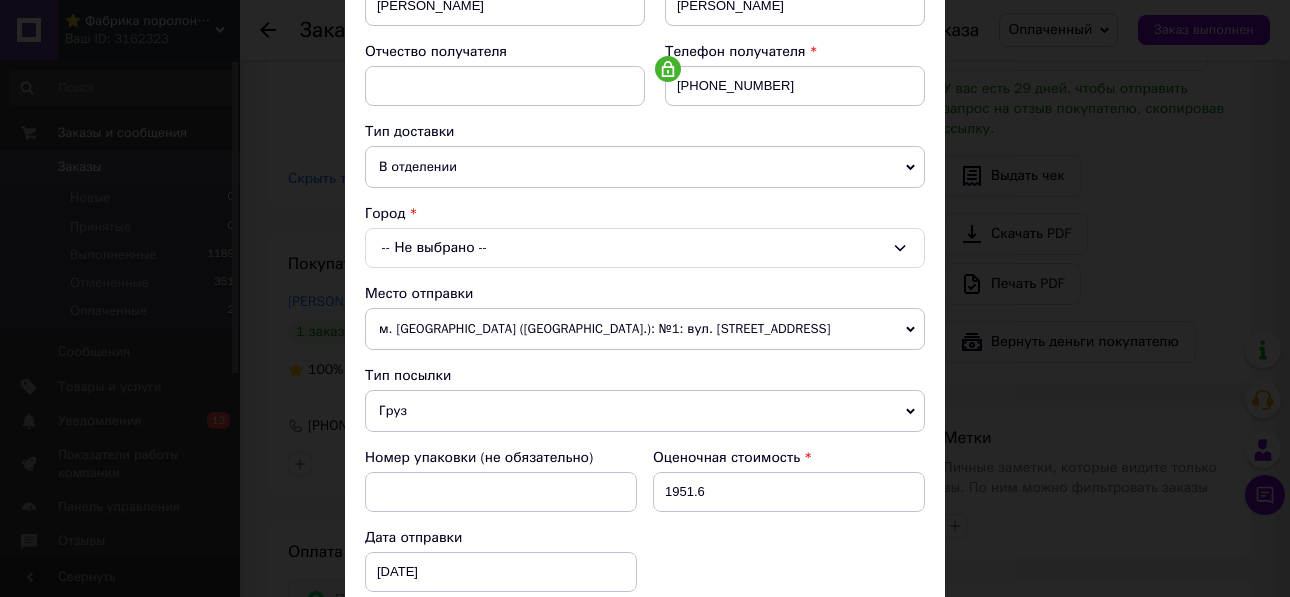 click on "-- Не выбрано --" at bounding box center (645, 248) 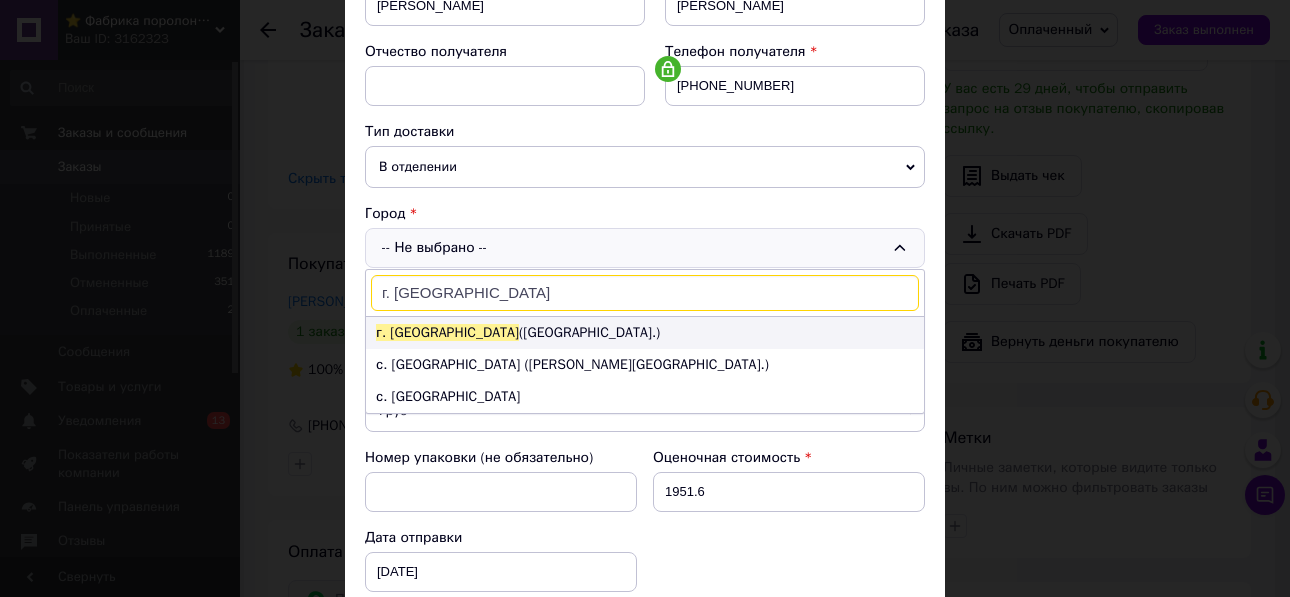 type on "г. [GEOGRAPHIC_DATA]" 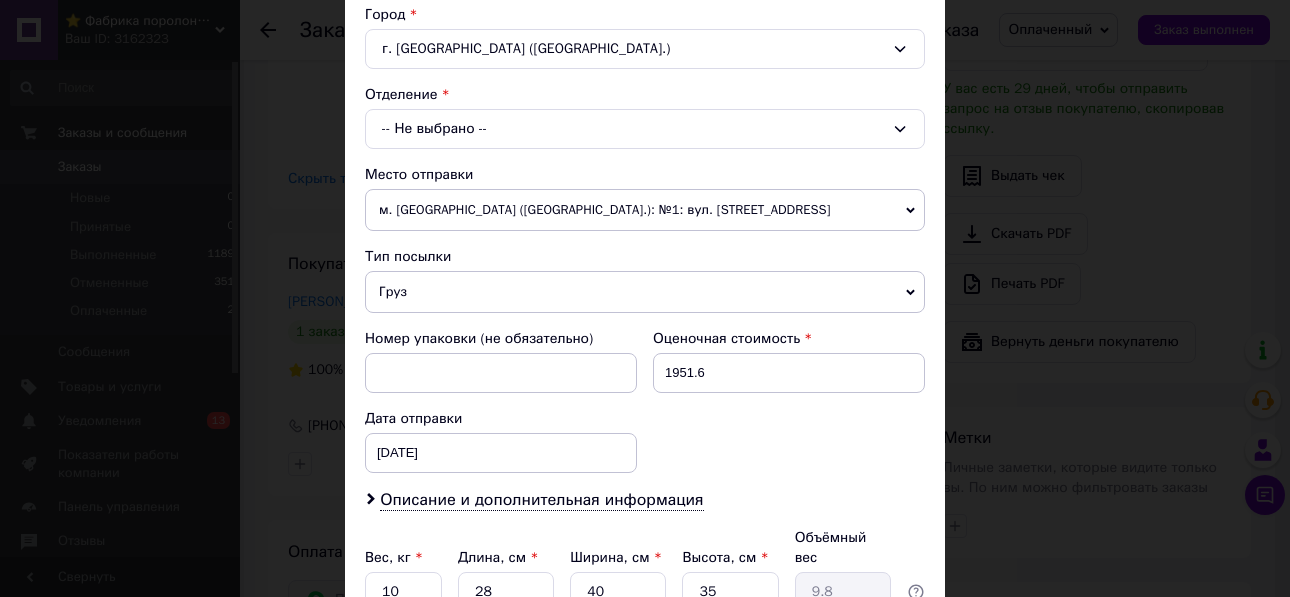 scroll, scrollTop: 551, scrollLeft: 0, axis: vertical 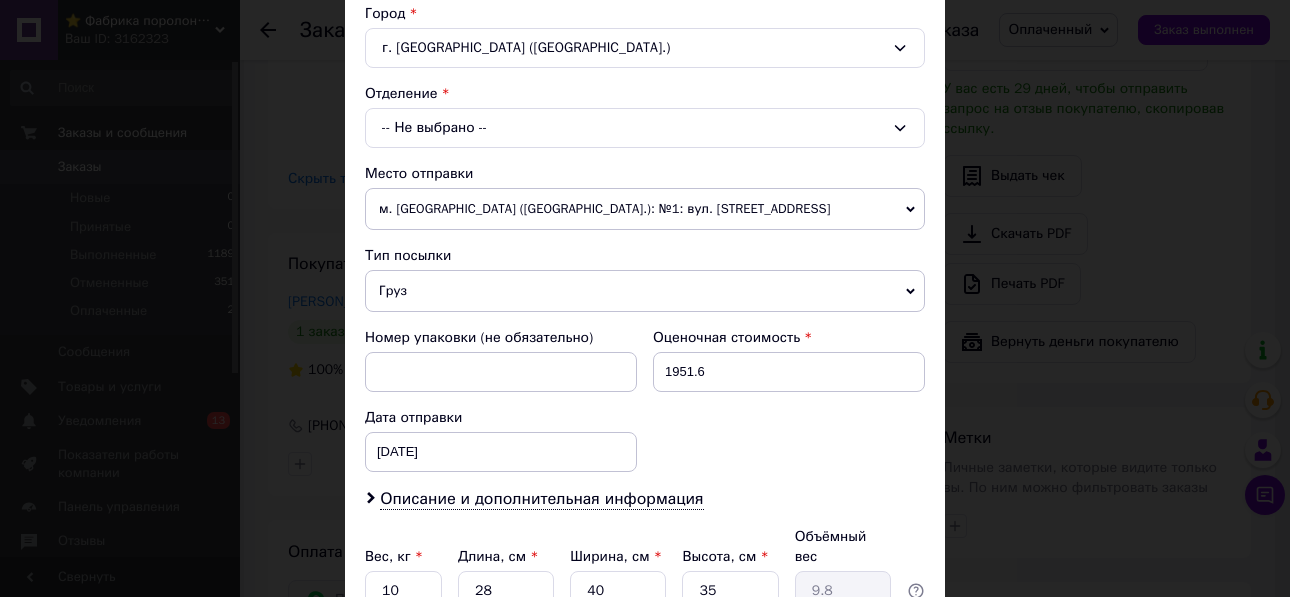 click on "-- Не выбрано --" at bounding box center (645, 128) 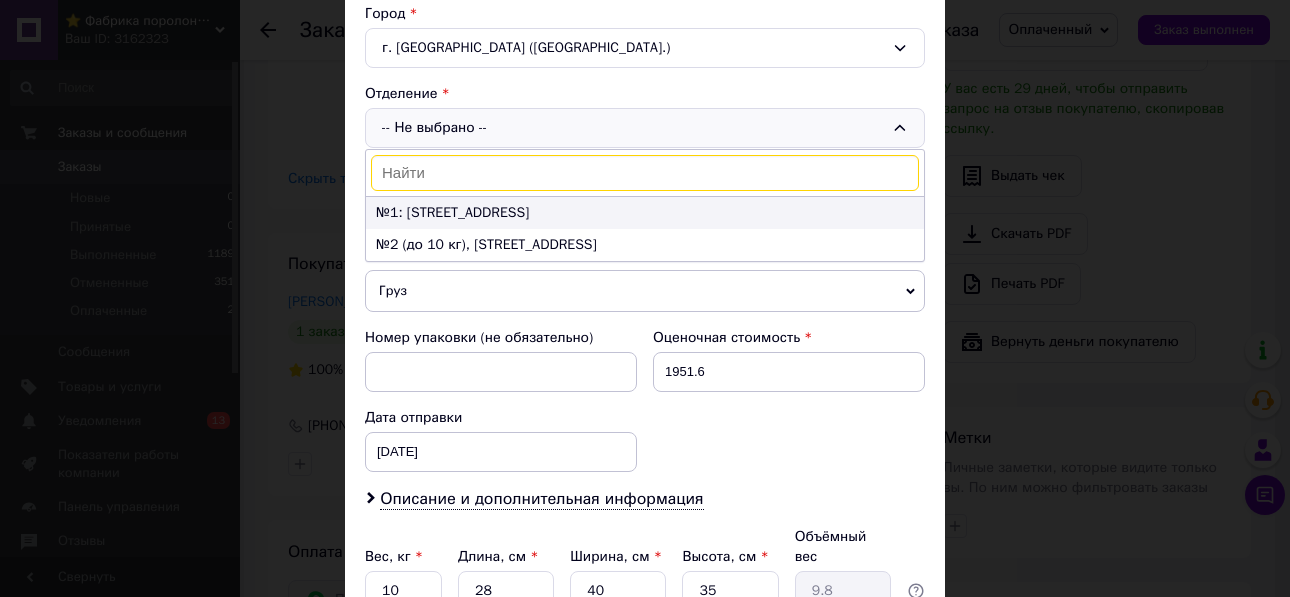 click on "№1: [STREET_ADDRESS]" at bounding box center [645, 213] 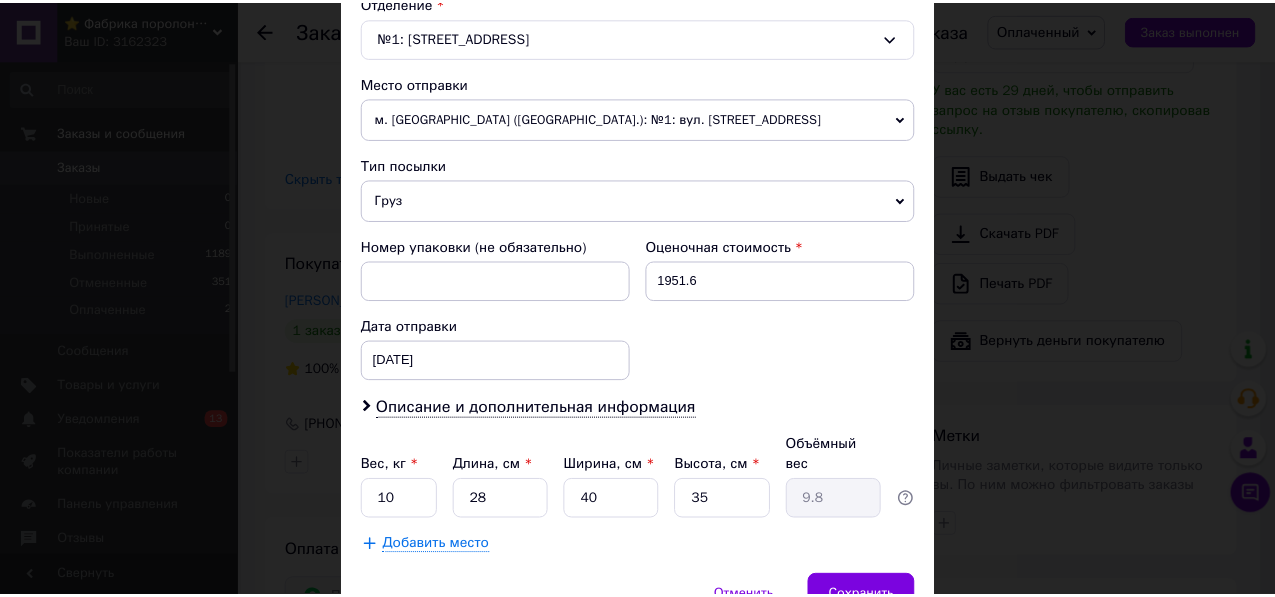 scroll, scrollTop: 731, scrollLeft: 0, axis: vertical 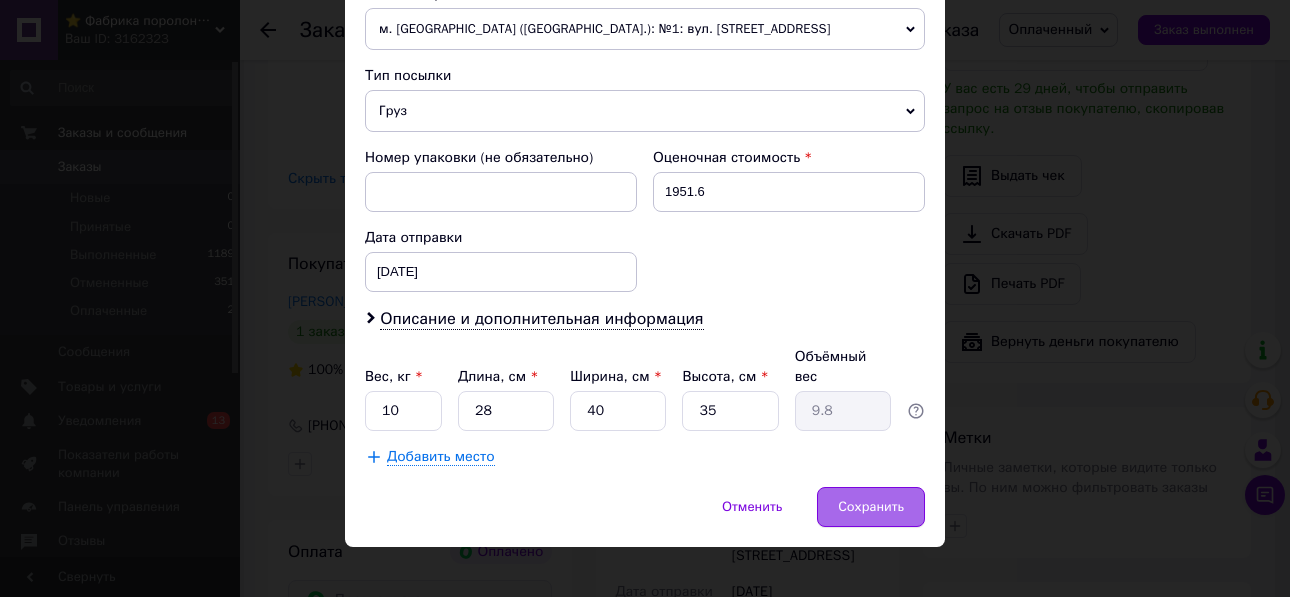 click on "Сохранить" at bounding box center [871, 507] 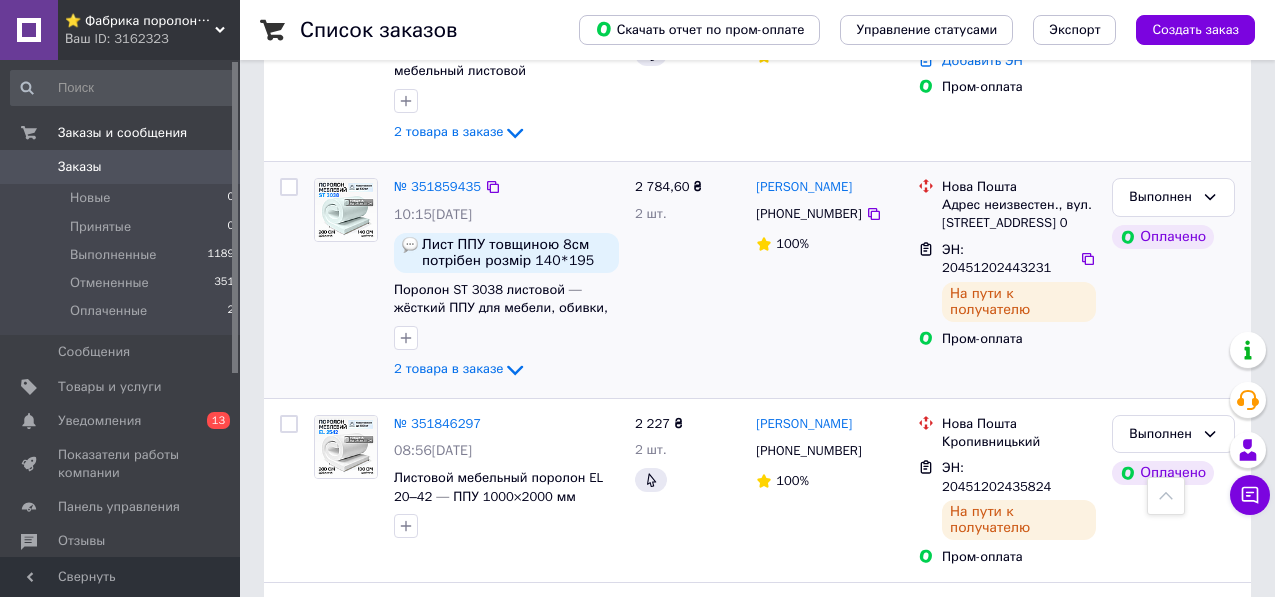 scroll, scrollTop: 500, scrollLeft: 0, axis: vertical 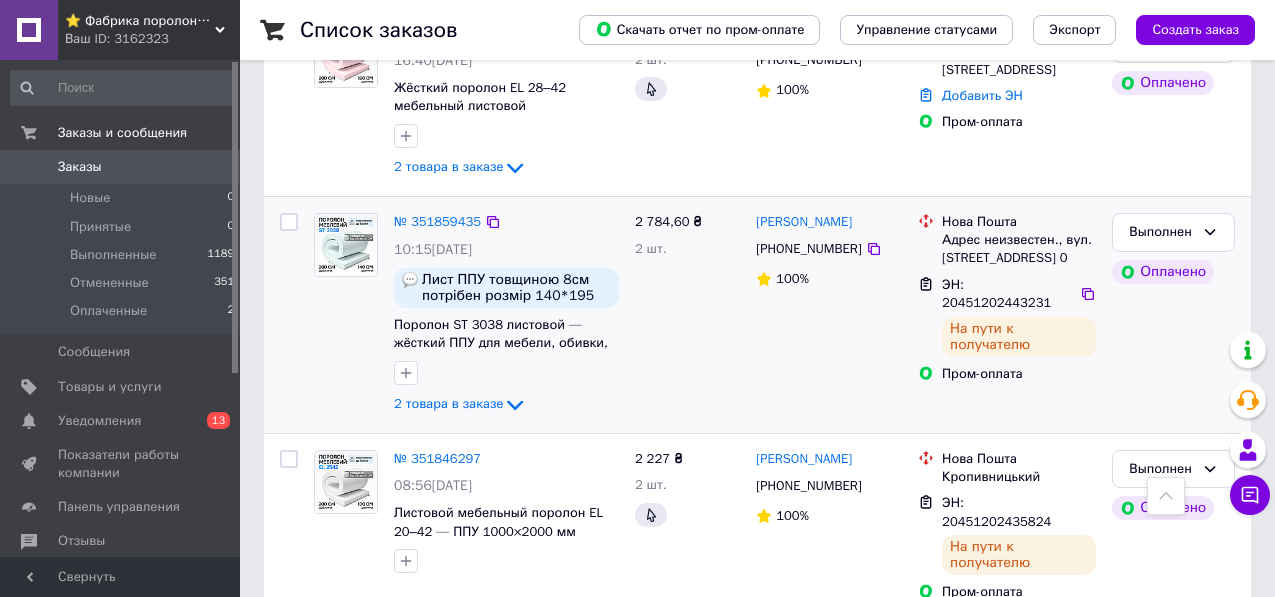 click on "[PERSON_NAME] [PHONE_NUMBER] 100%" at bounding box center (829, 315) 